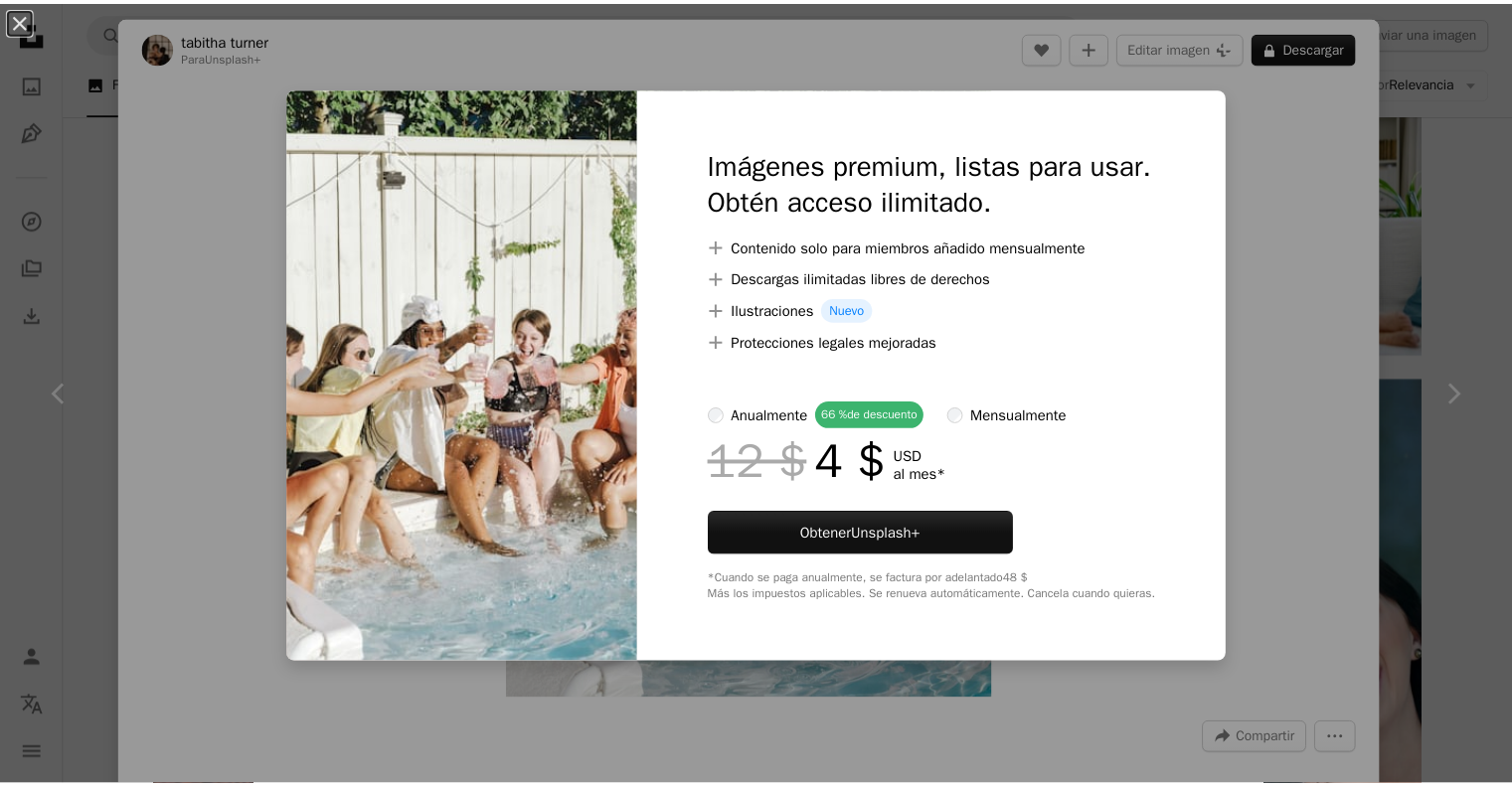 scroll, scrollTop: 0, scrollLeft: 0, axis: both 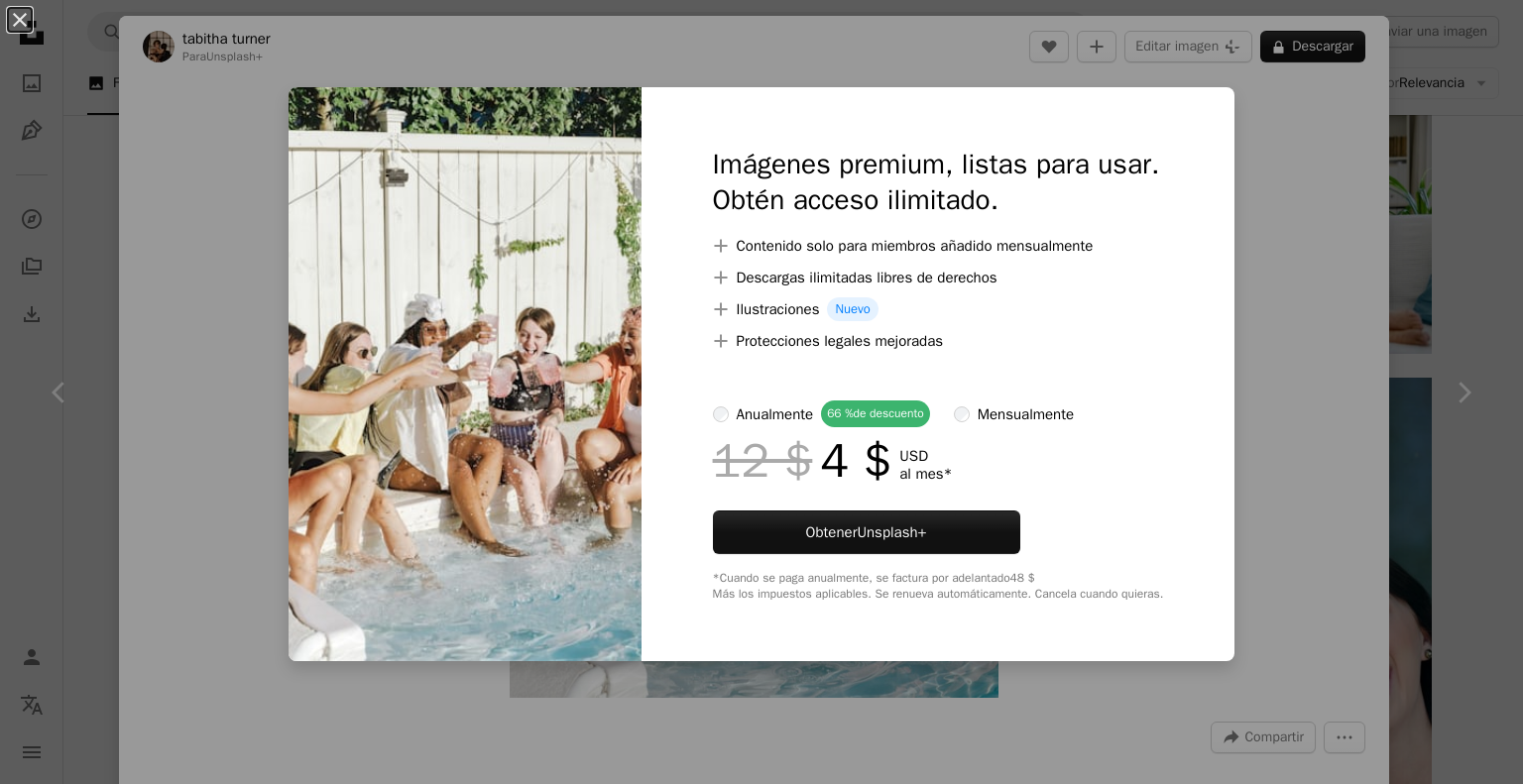 click on "An X shape Imágenes premium, listas para usar. Obtén acceso ilimitado. A plus sign Contenido solo para miembros añadido mensualmente A plus sign Descargas ilimitadas libres de derechos A plus sign Ilustraciones  Nuevo A plus sign Protecciones legales mejoradas anualmente 66 %  de descuento mensualmente 12 $   4 $ USD al mes * Obtener  Unsplash+ *Cuando se paga anualmente, se factura por adelantado  48 $ Más los impuestos aplicables. Se renueva automáticamente. Cancela cuando quieras." at bounding box center [762, 392] 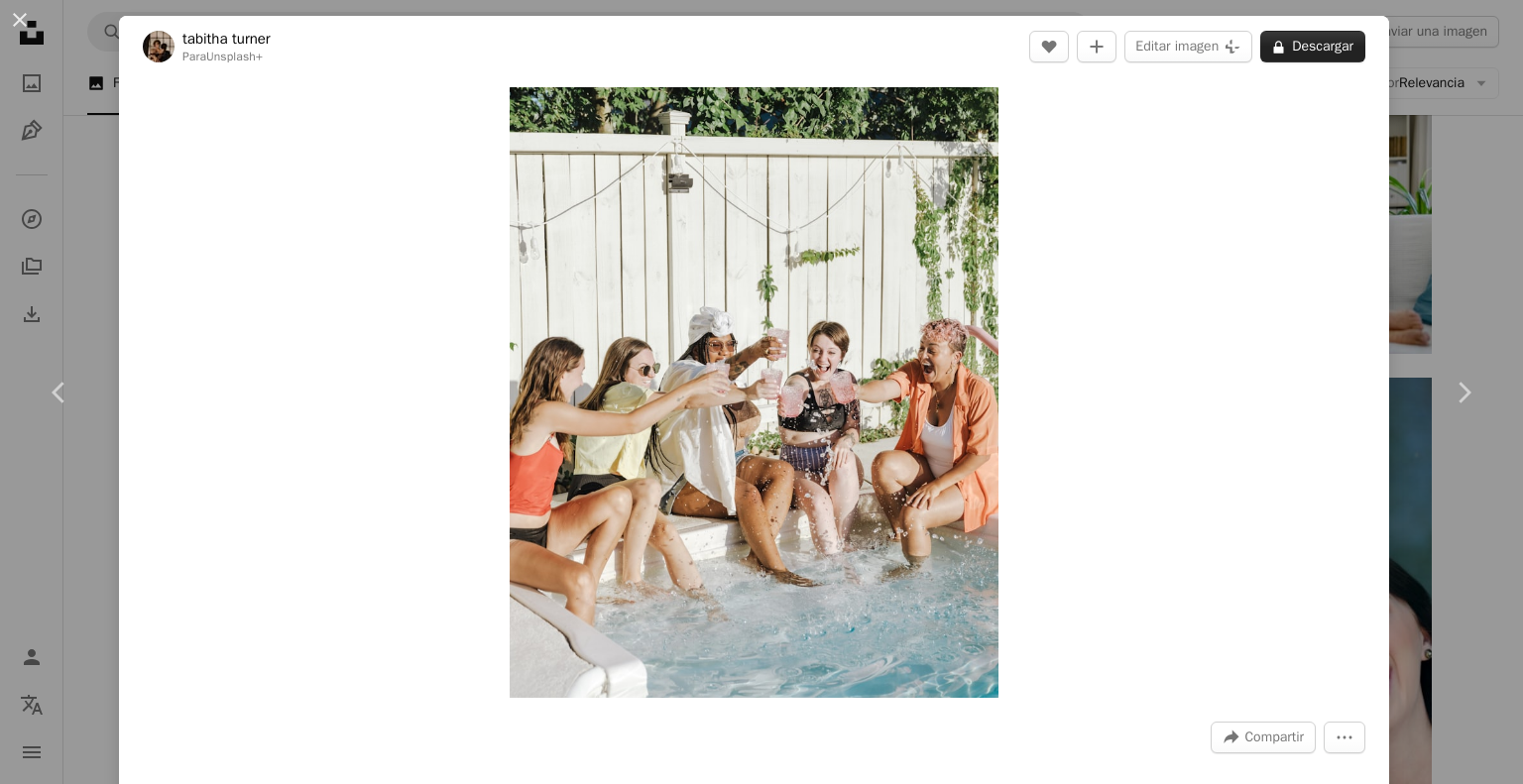 click on "A lock   Descargar" at bounding box center [1313, 47] 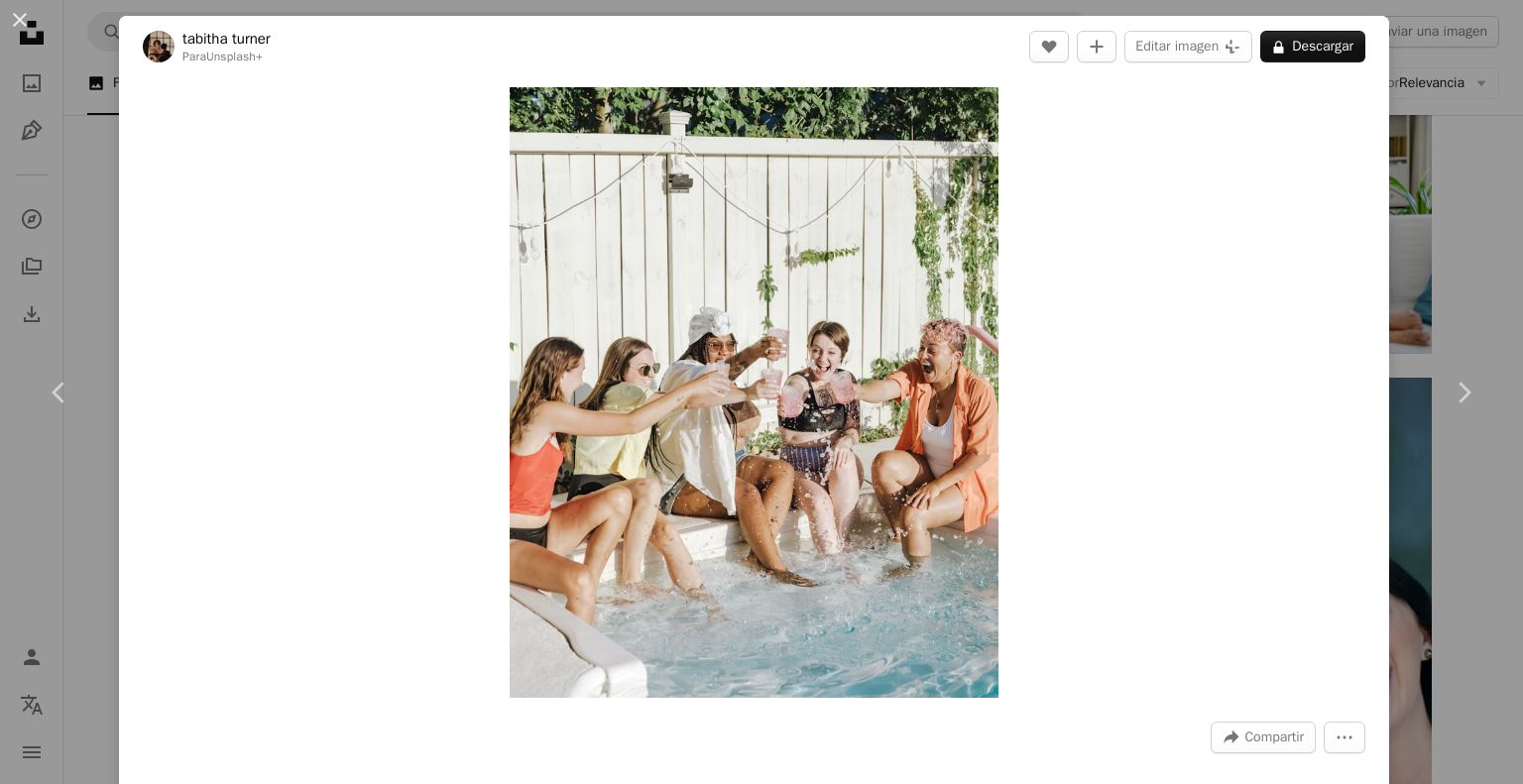 click on "An X shape Imágenes premium, listas para usar. Obtén acceso ilimitado. A plus sign Contenido solo para miembros añadido mensualmente A plus sign Descargas ilimitadas libres de derechos A plus sign Ilustraciones  Nuevo A plus sign Protecciones legales mejoradas anualmente 66 %  de descuento mensualmente 12 $   4 $ USD al mes * Obtener  Unsplash+ *Cuando se paga anualmente, se factura por adelantado  48 $ Más los impuestos aplicables. Se renueva automáticamente. Cancela cuando quieras." at bounding box center (762, 7185) 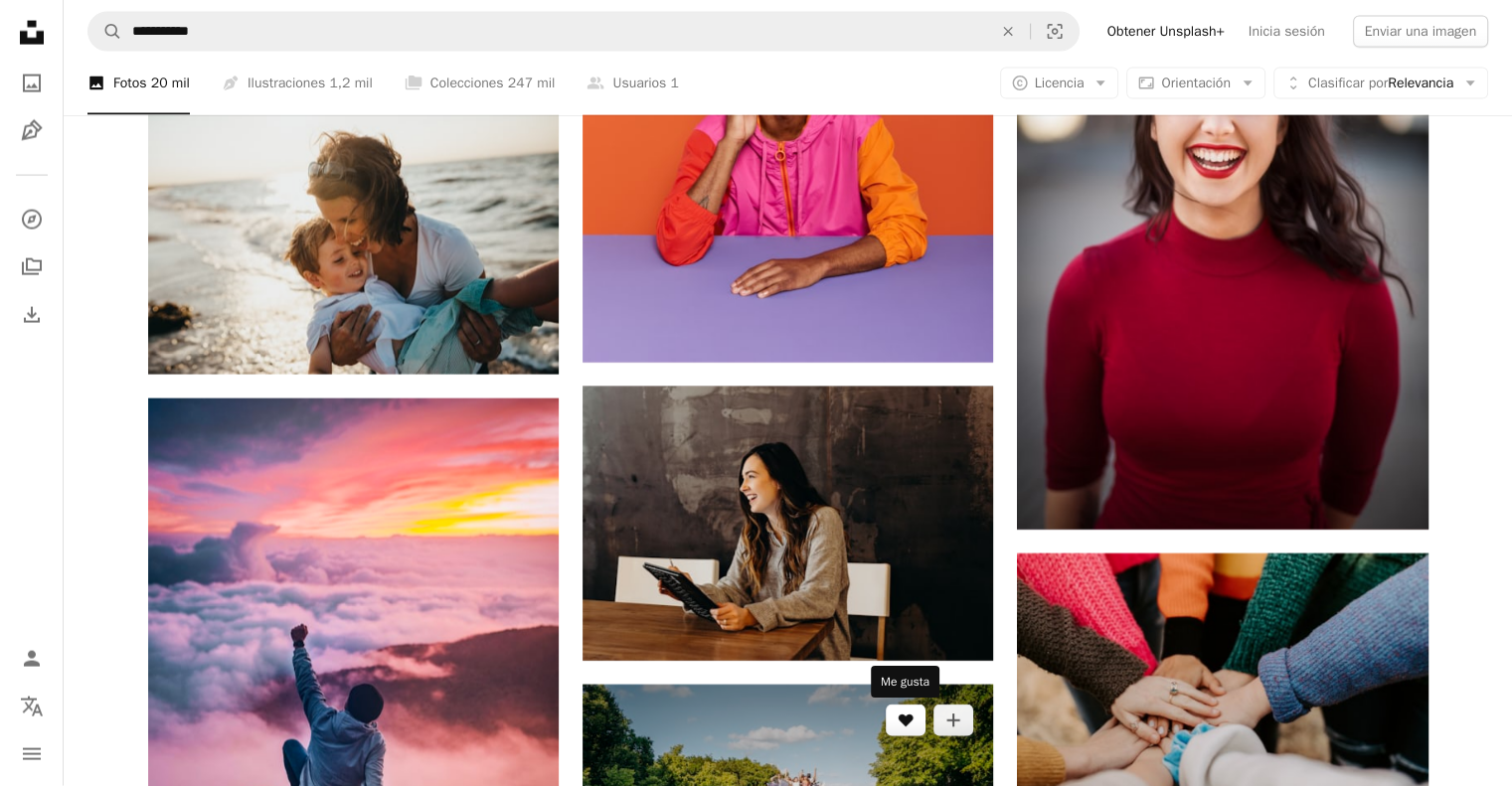 scroll, scrollTop: 4472, scrollLeft: 0, axis: vertical 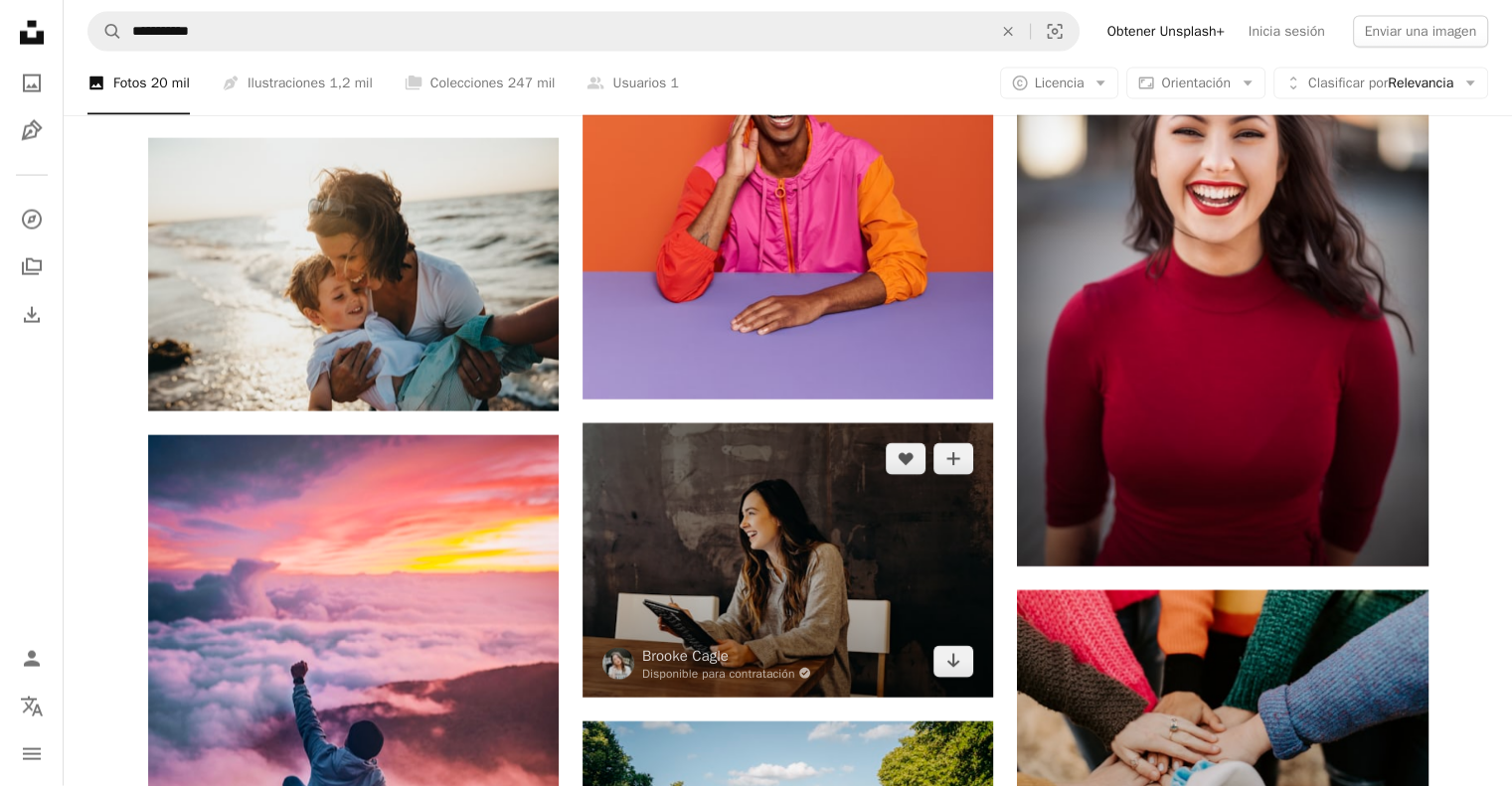click at bounding box center [787, 559] 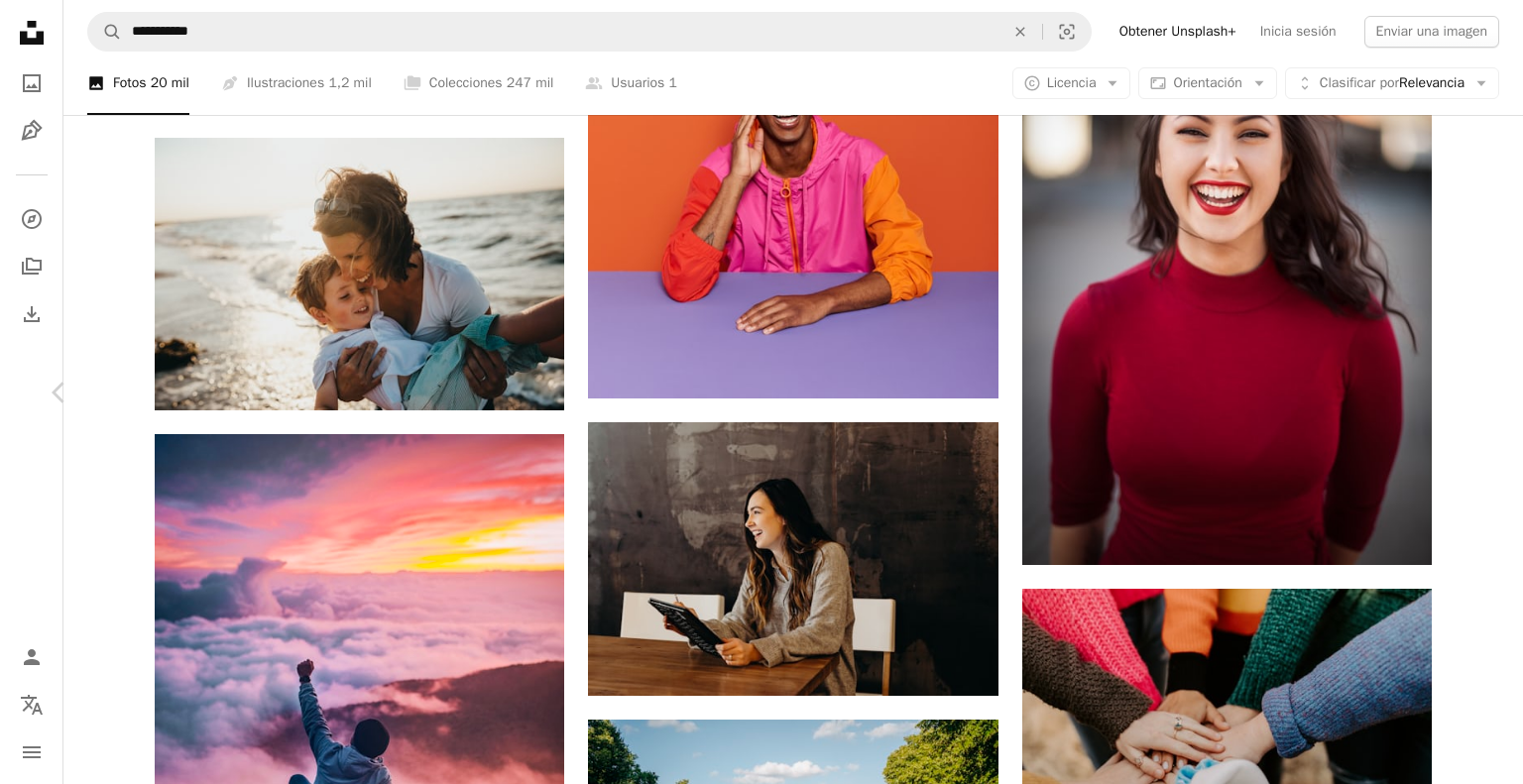 click on "Chevron right" at bounding box center [1464, 392] 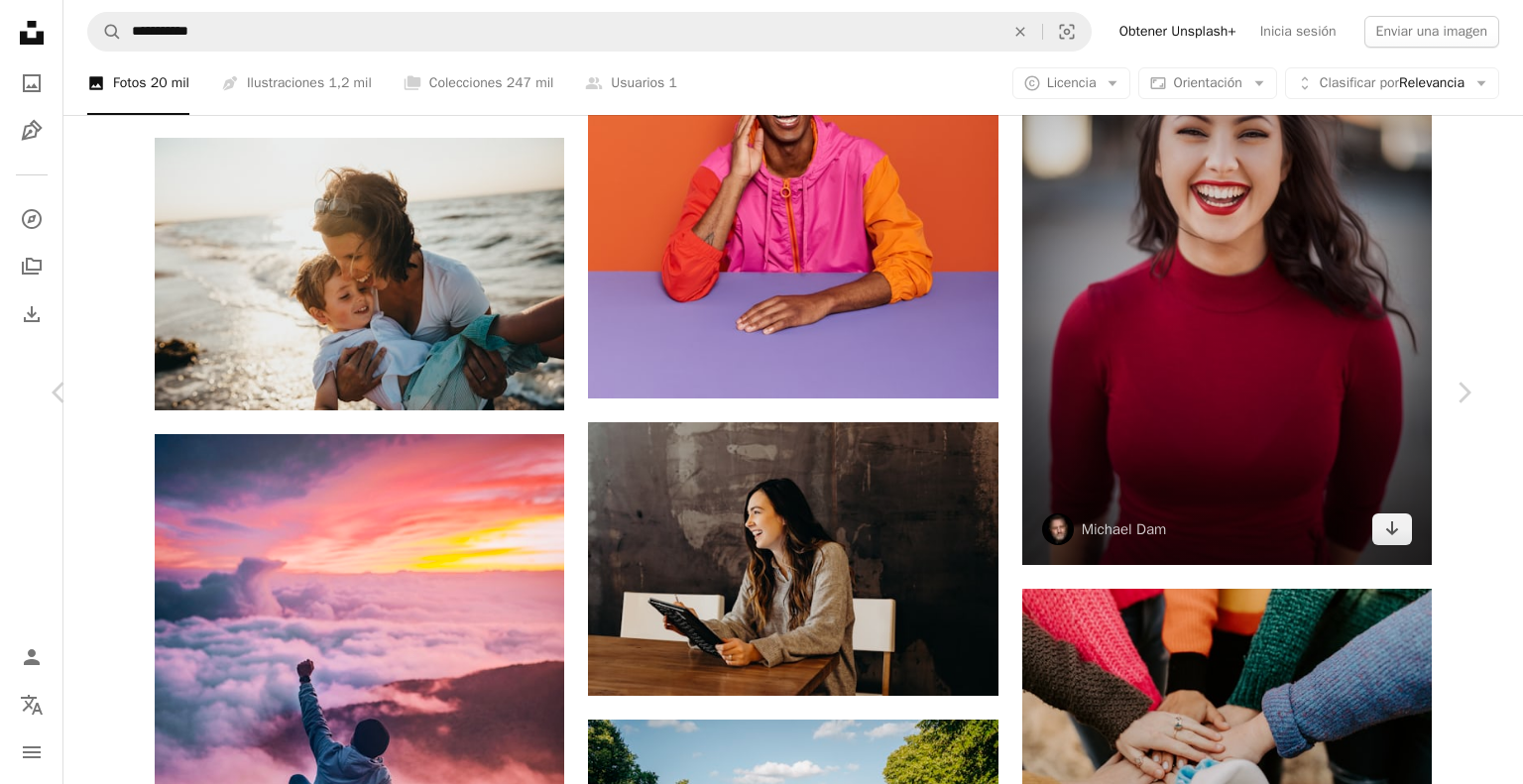 drag, startPoint x: 1431, startPoint y: 224, endPoint x: 1378, endPoint y: 236, distance: 54.34151 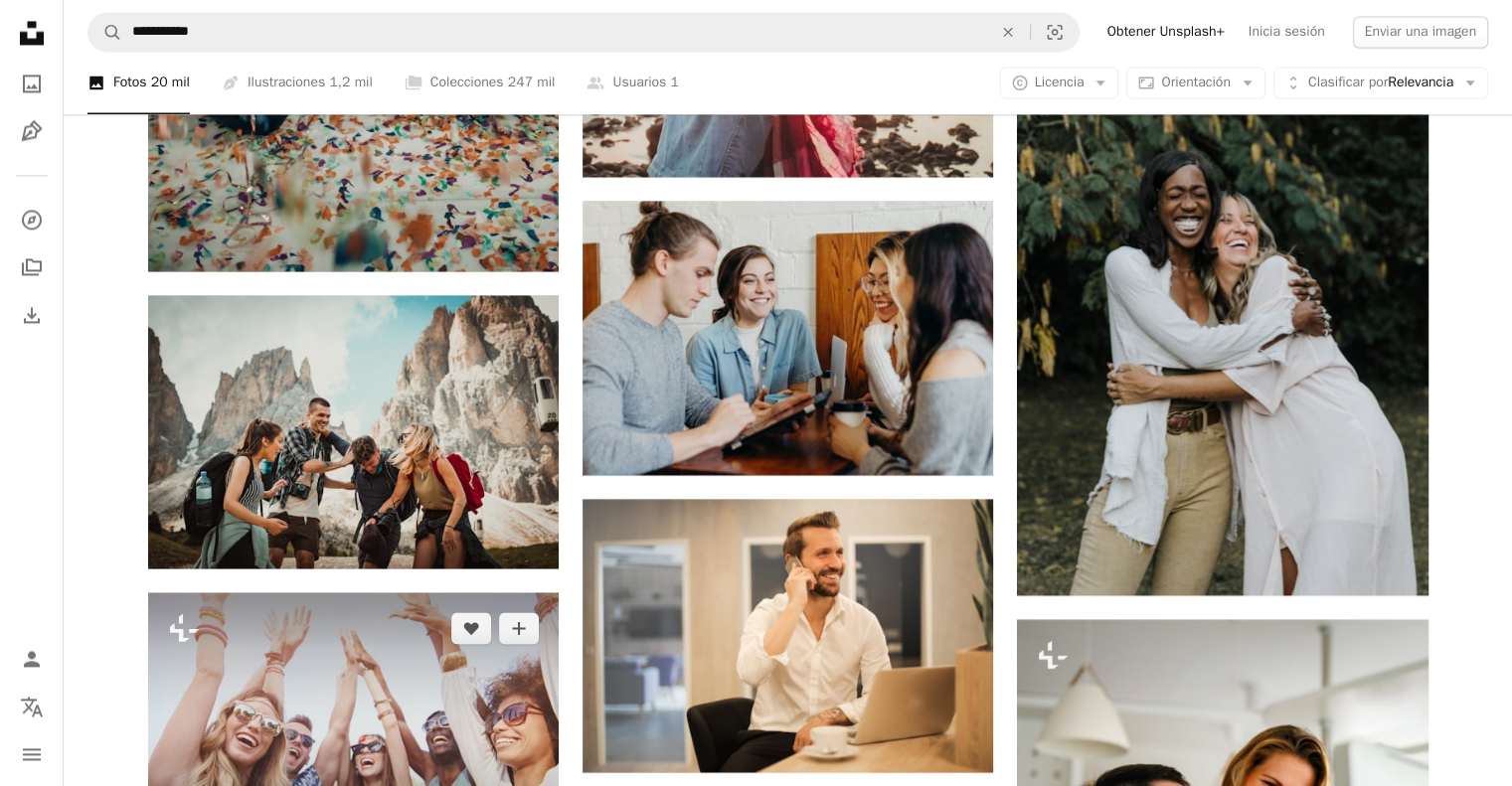 scroll, scrollTop: 3379, scrollLeft: 0, axis: vertical 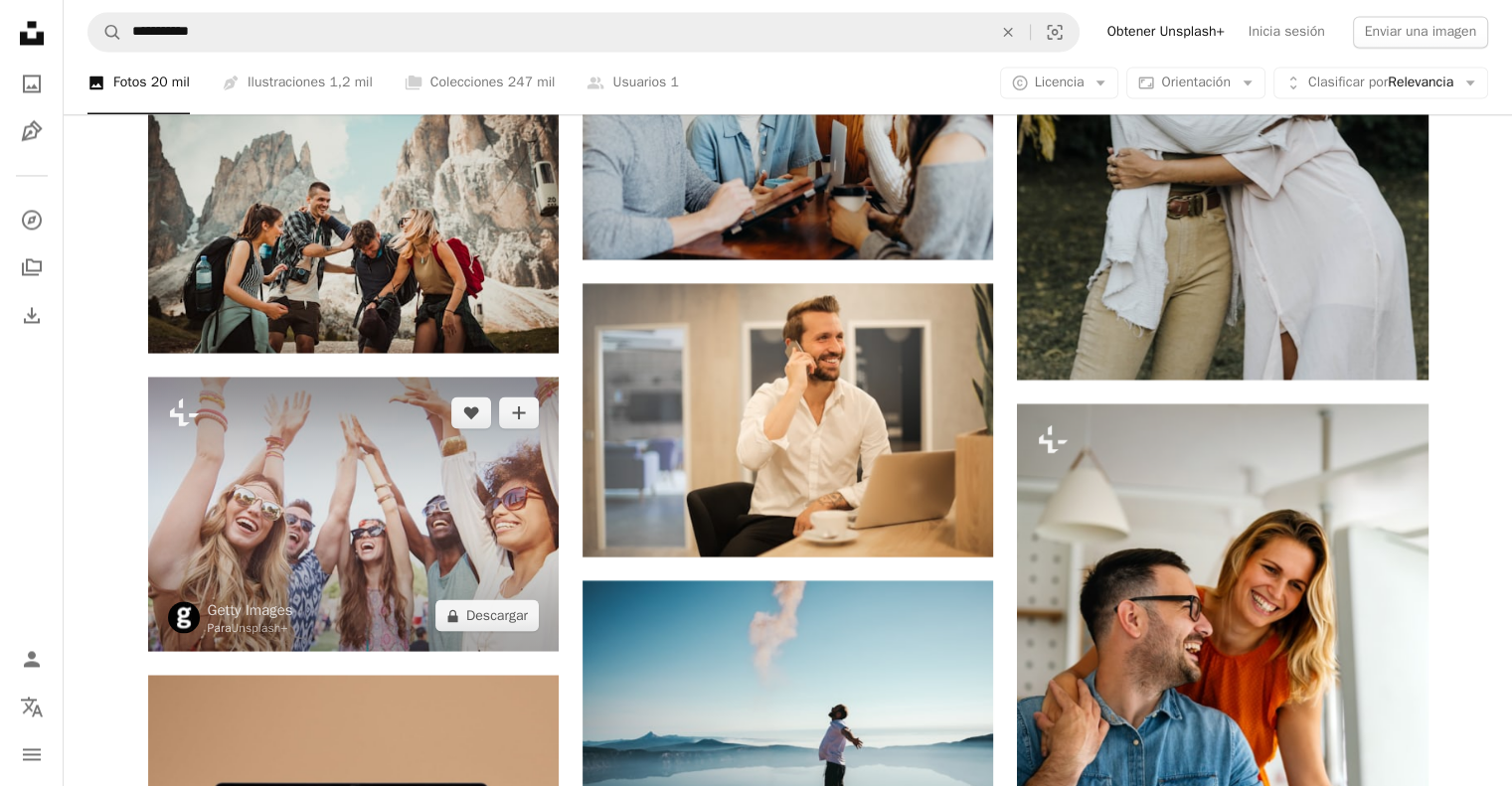 click at bounding box center (353, 514) 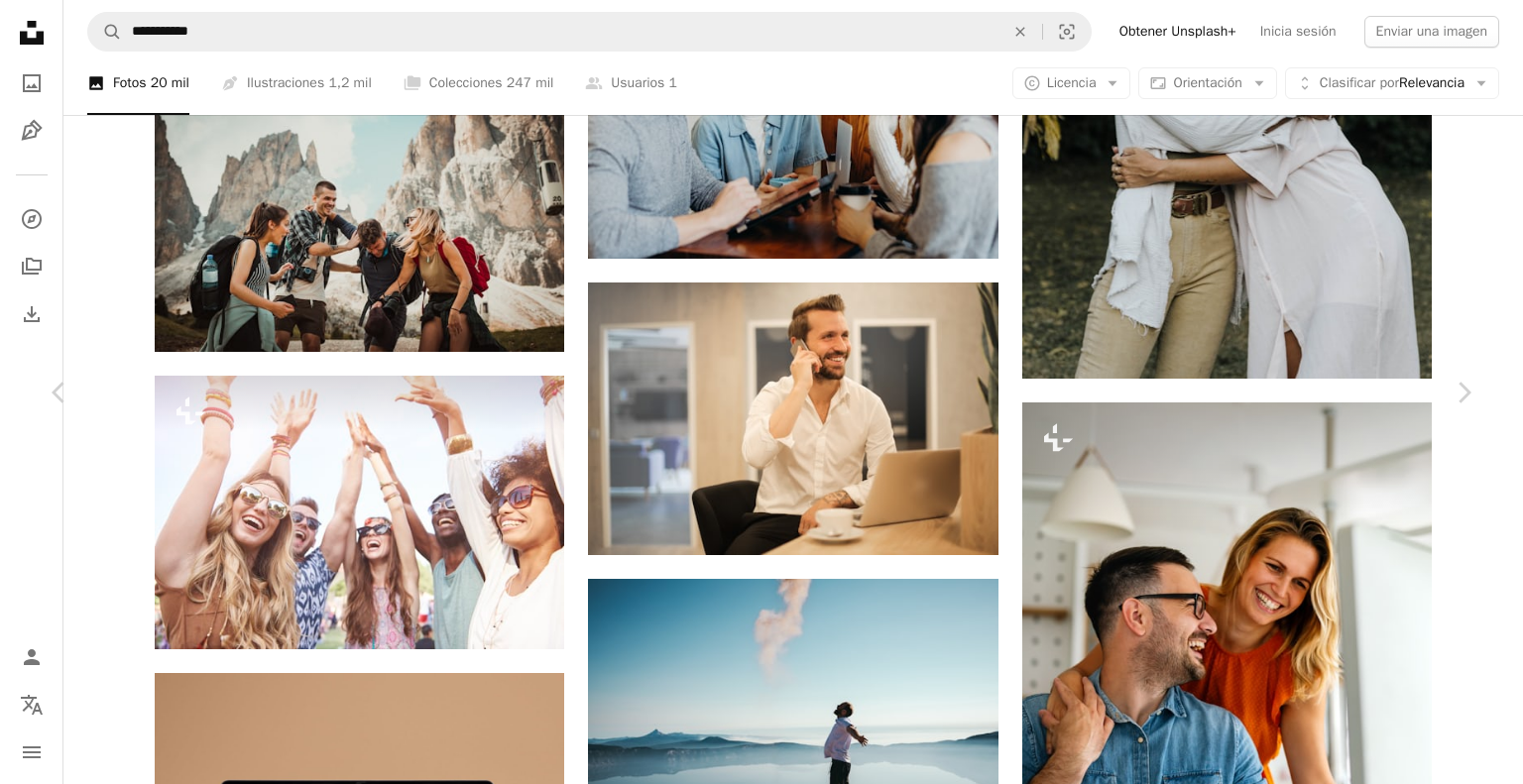drag, startPoint x: 1462, startPoint y: 280, endPoint x: 1436, endPoint y: 299, distance: 32.202484 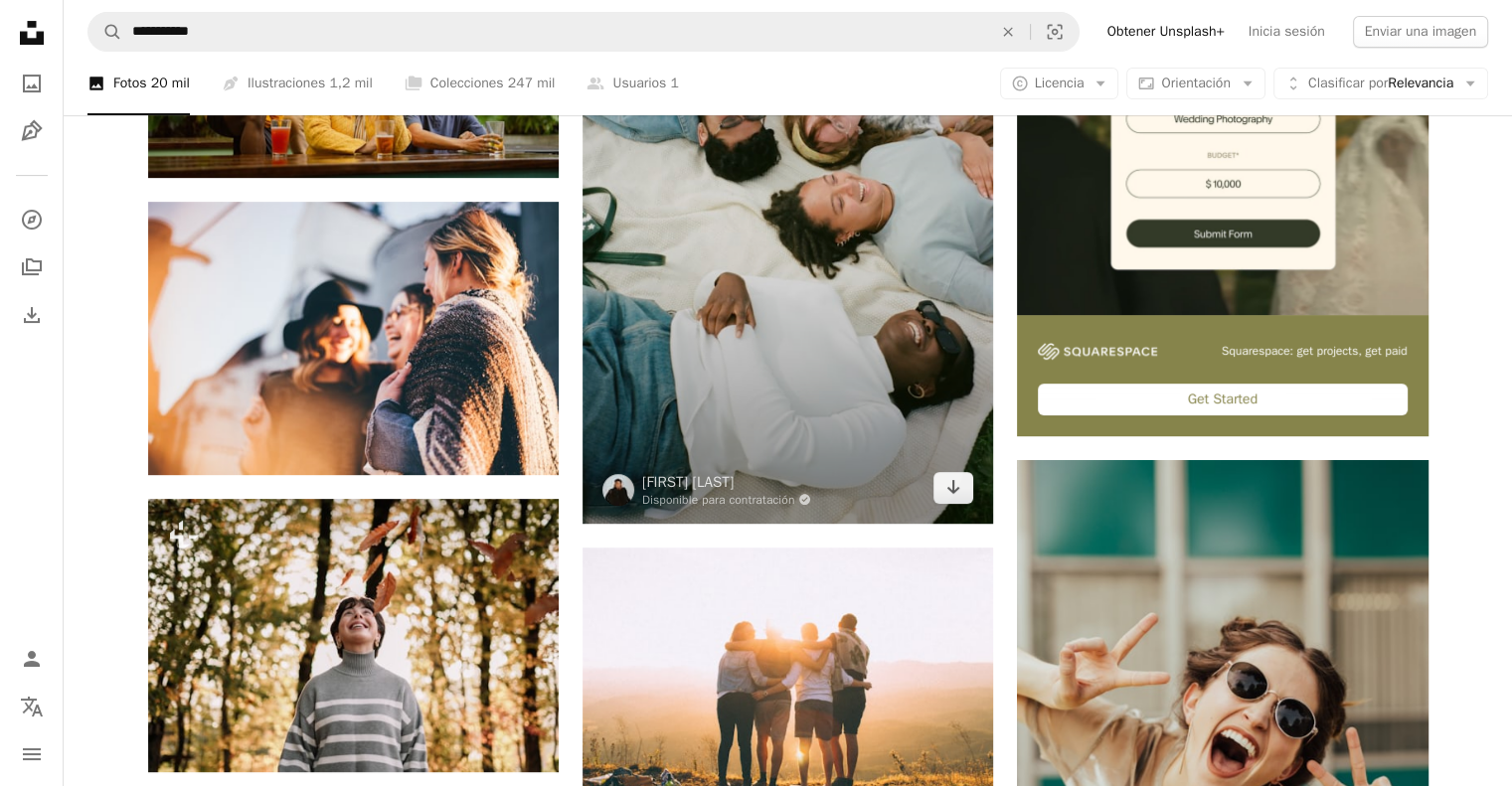 scroll, scrollTop: 696, scrollLeft: 0, axis: vertical 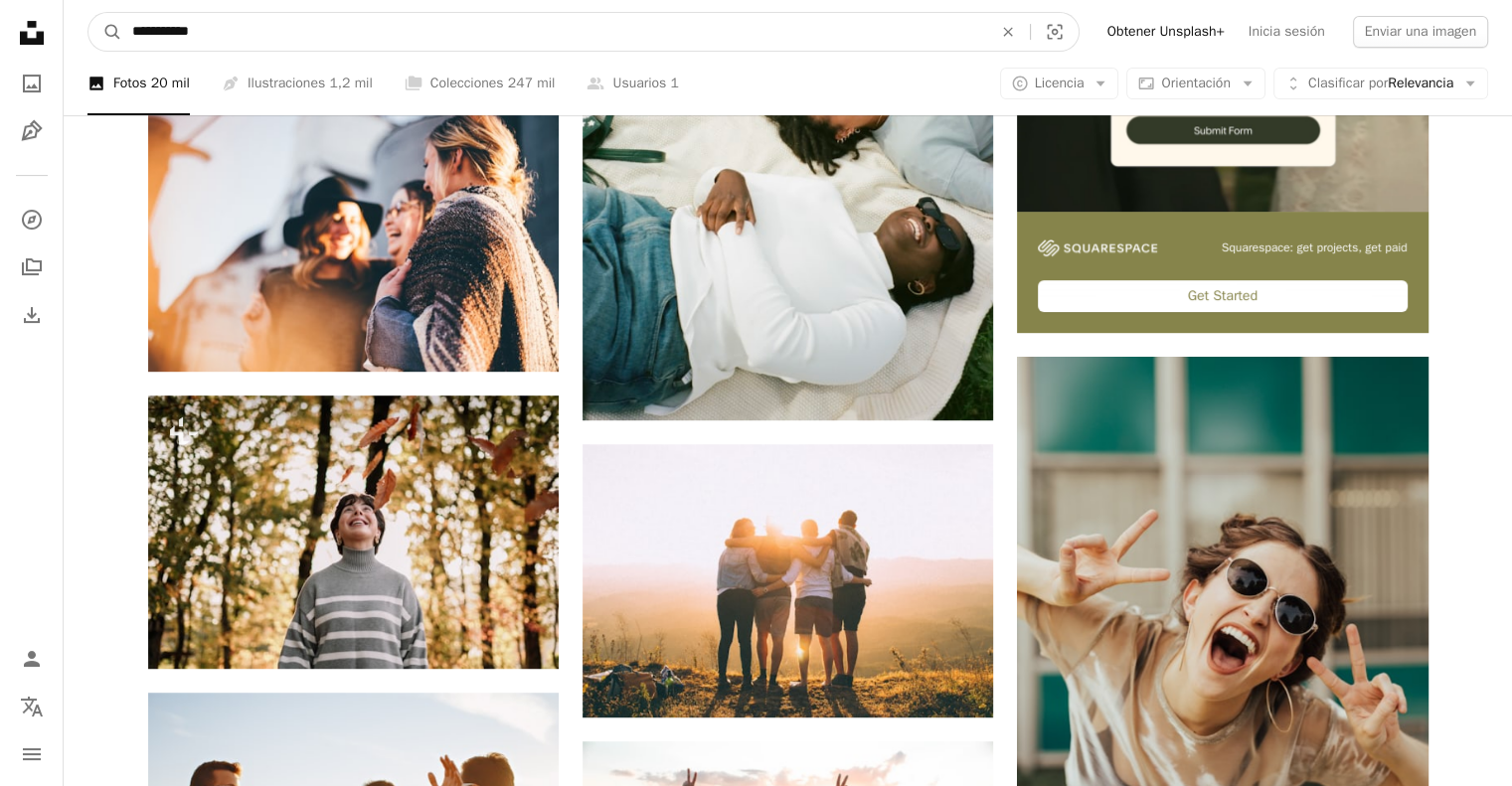 click on "**********" at bounding box center (554, 32) 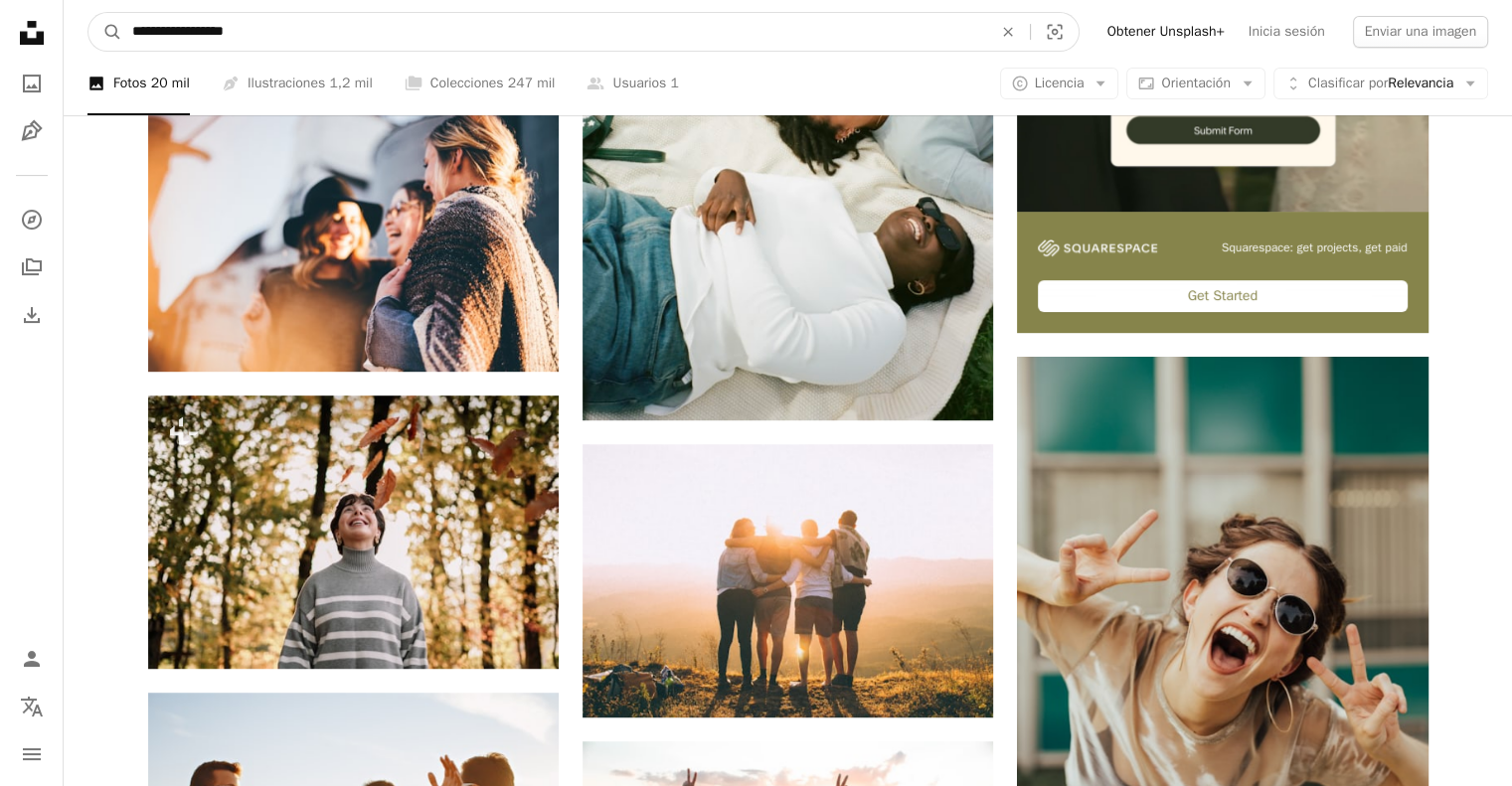 type on "**********" 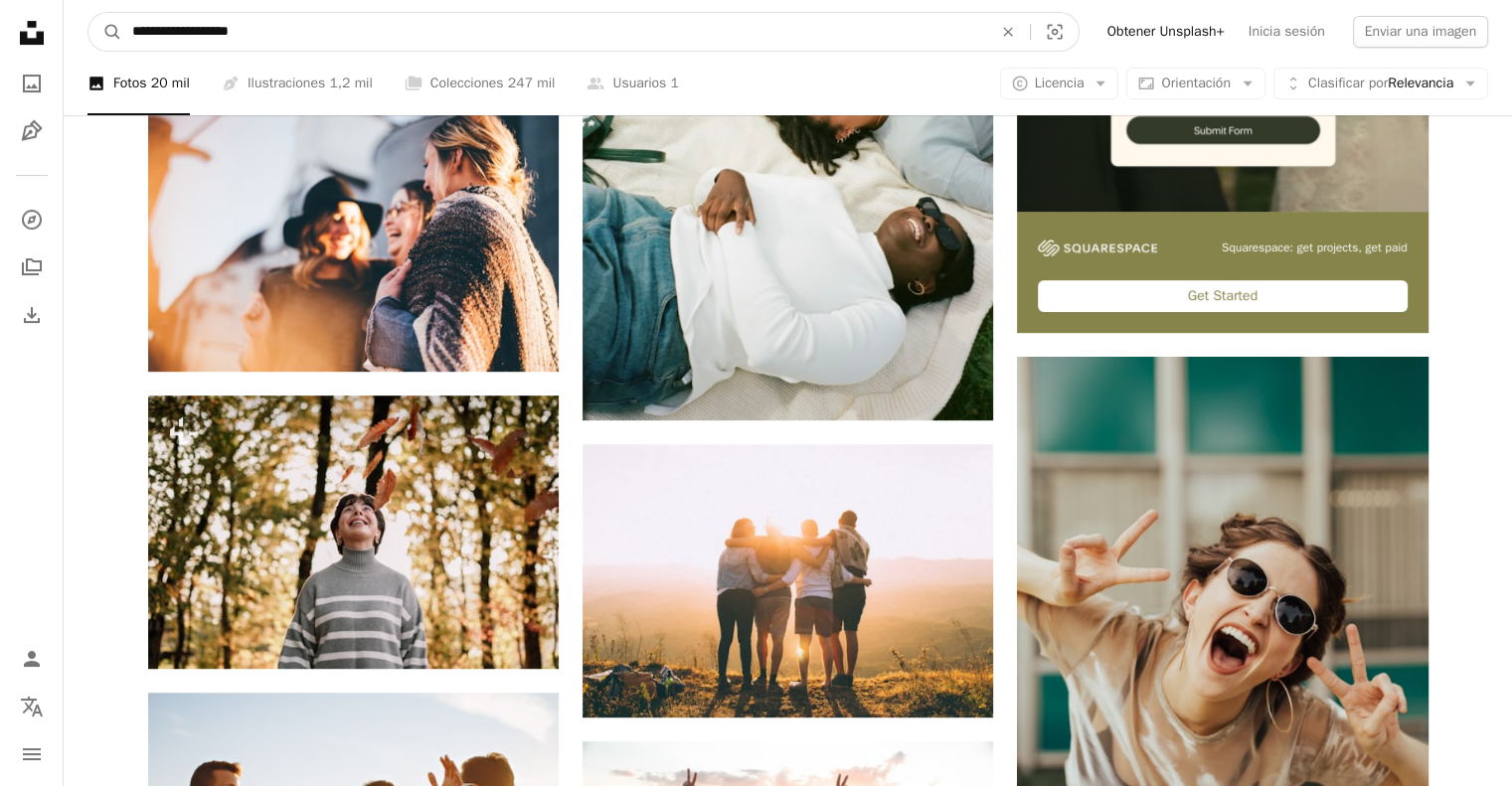 click on "A magnifying glass" at bounding box center (105, 32) 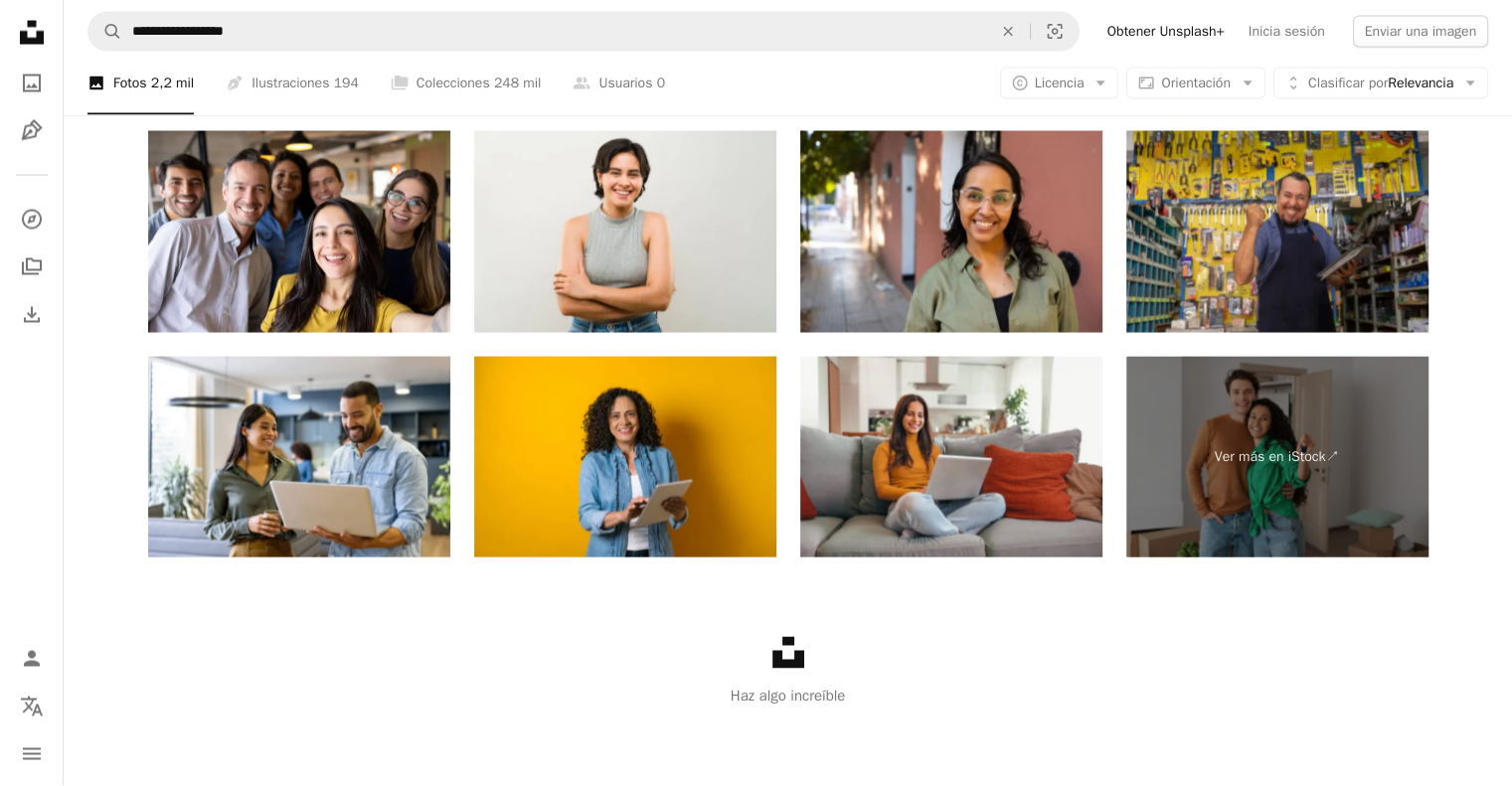 scroll, scrollTop: 3339, scrollLeft: 0, axis: vertical 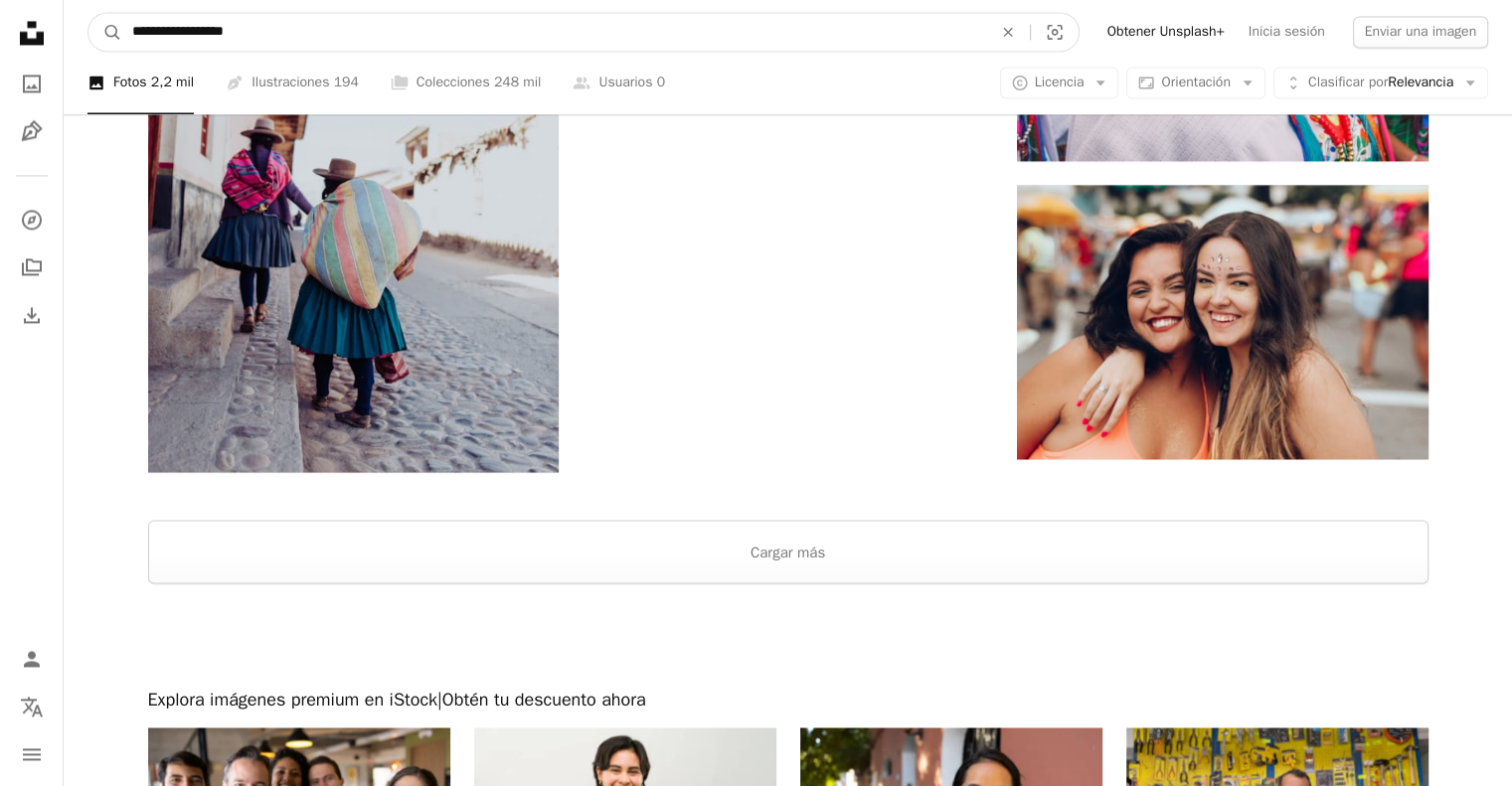 click on "**********" at bounding box center (554, 32) 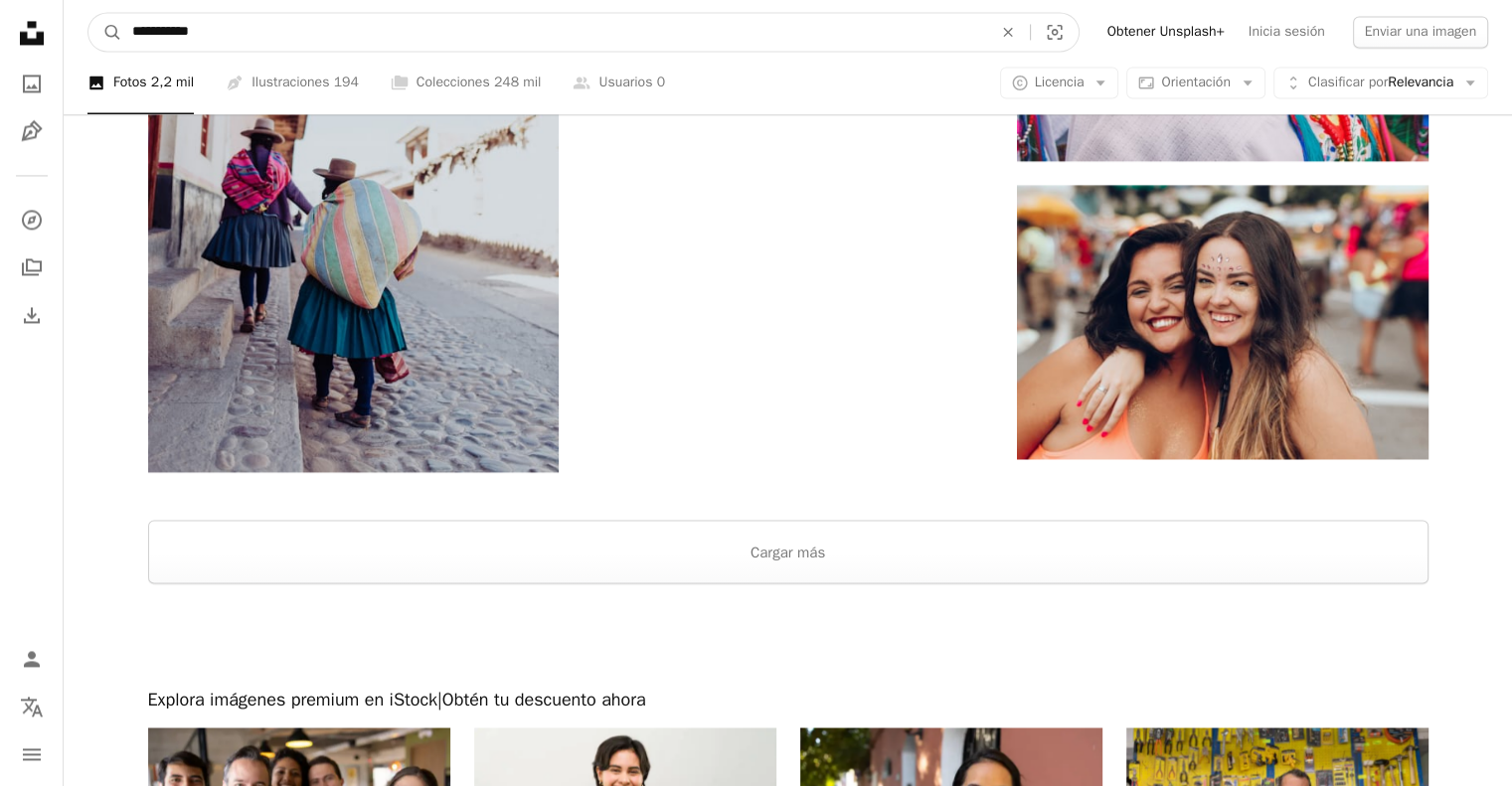 type on "**********" 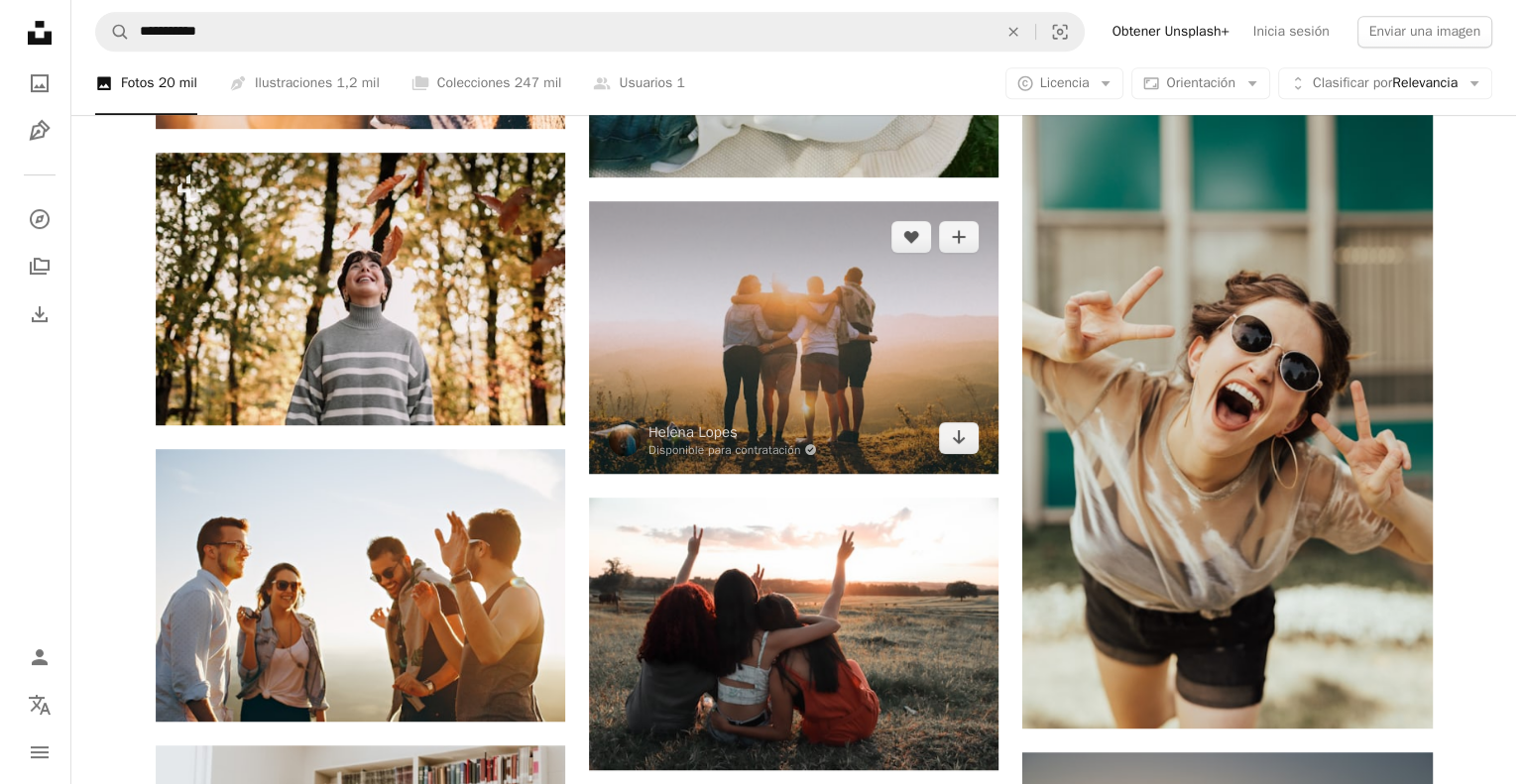 scroll, scrollTop: 991, scrollLeft: 0, axis: vertical 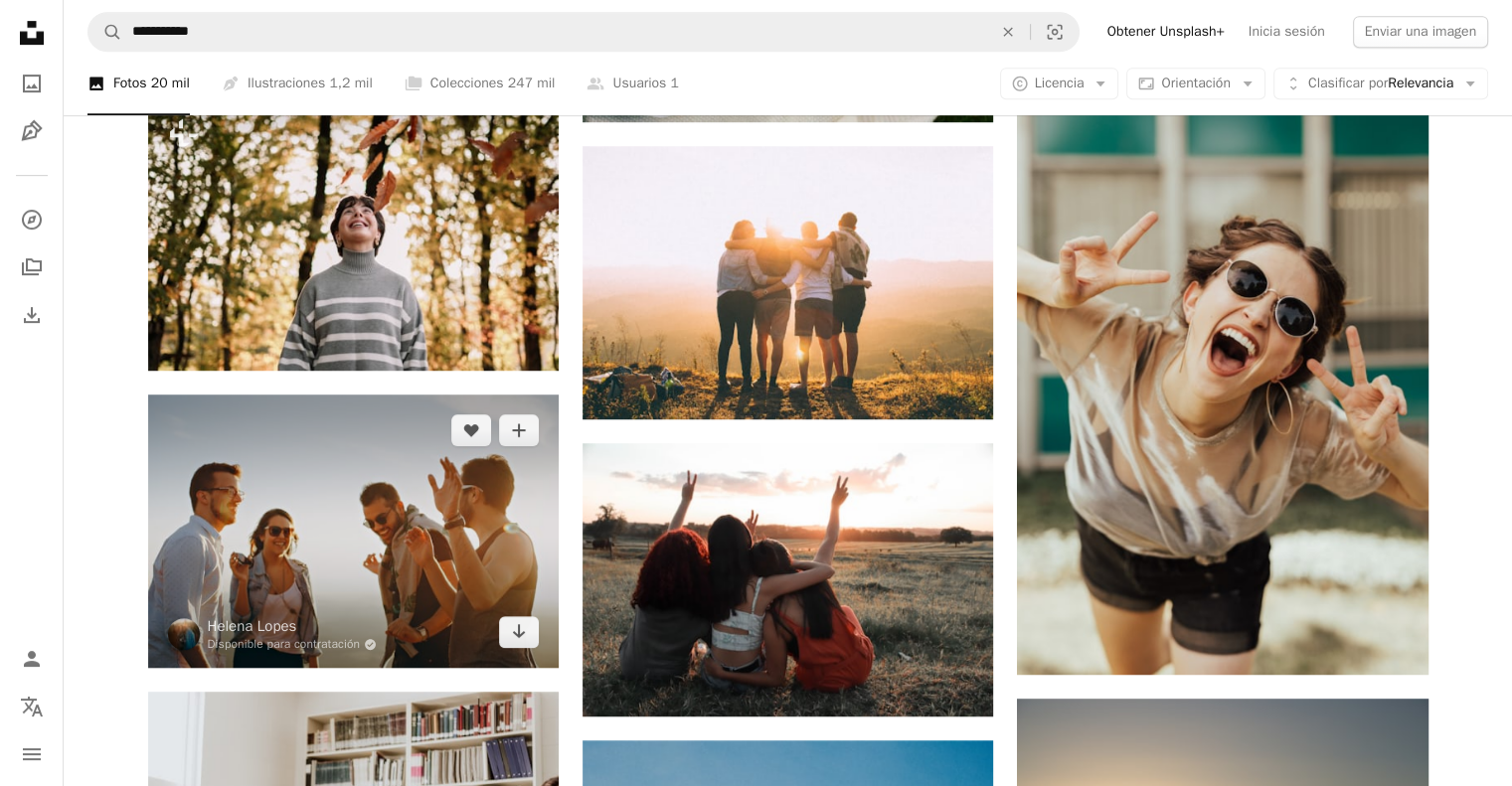 click at bounding box center (353, 531) 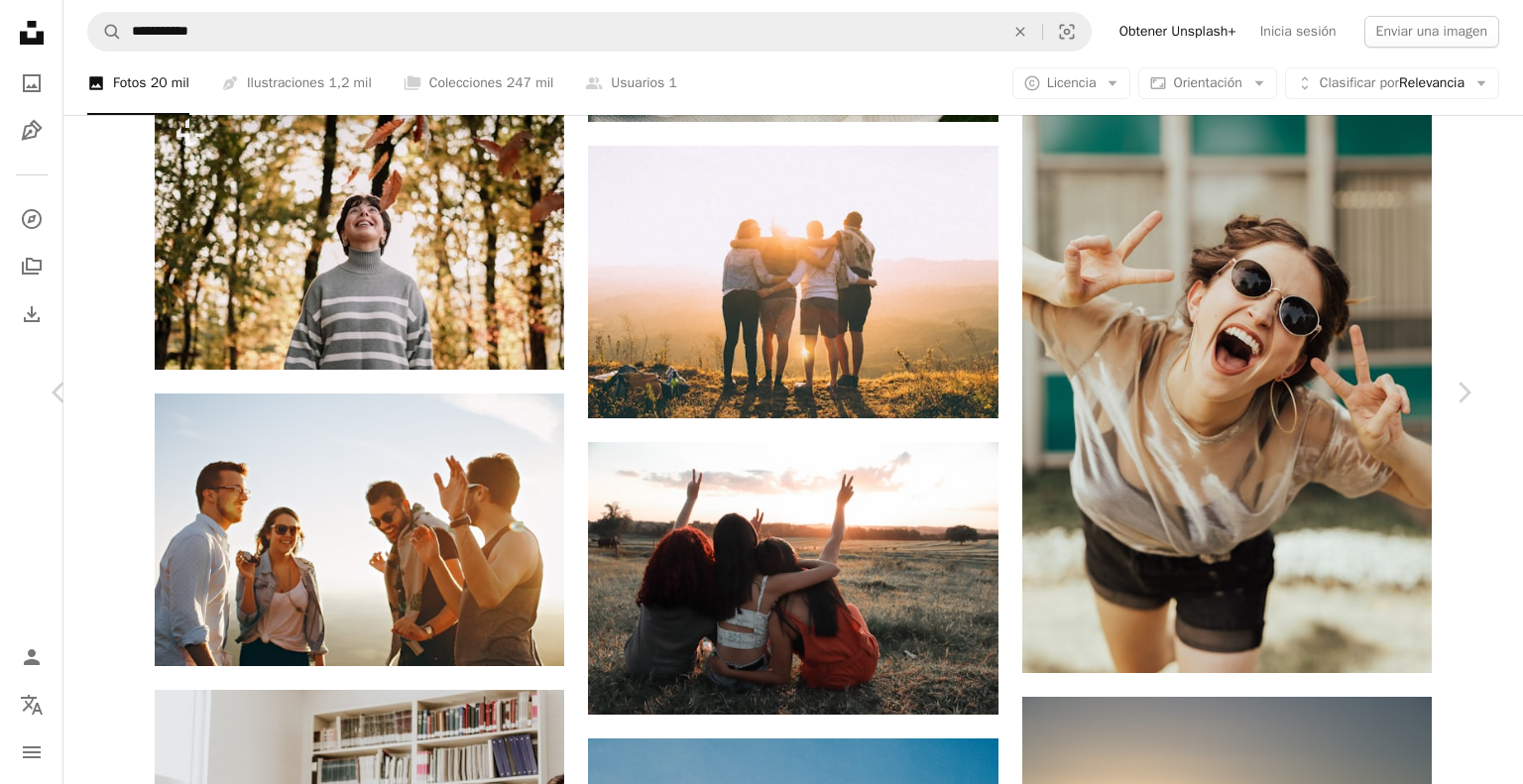 click on "Descargar gratis" at bounding box center [1269, 12011] 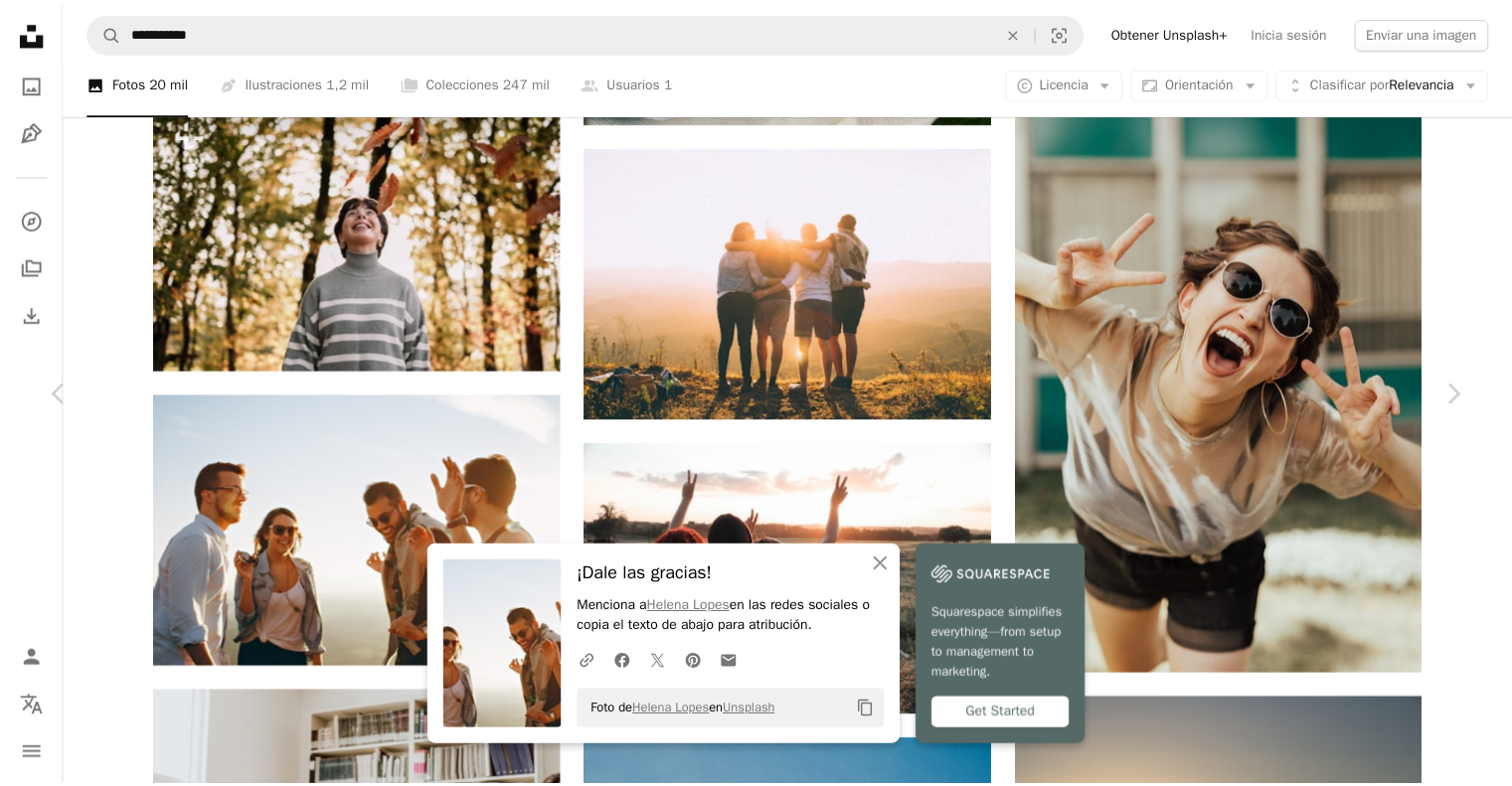 scroll, scrollTop: 1391, scrollLeft: 0, axis: vertical 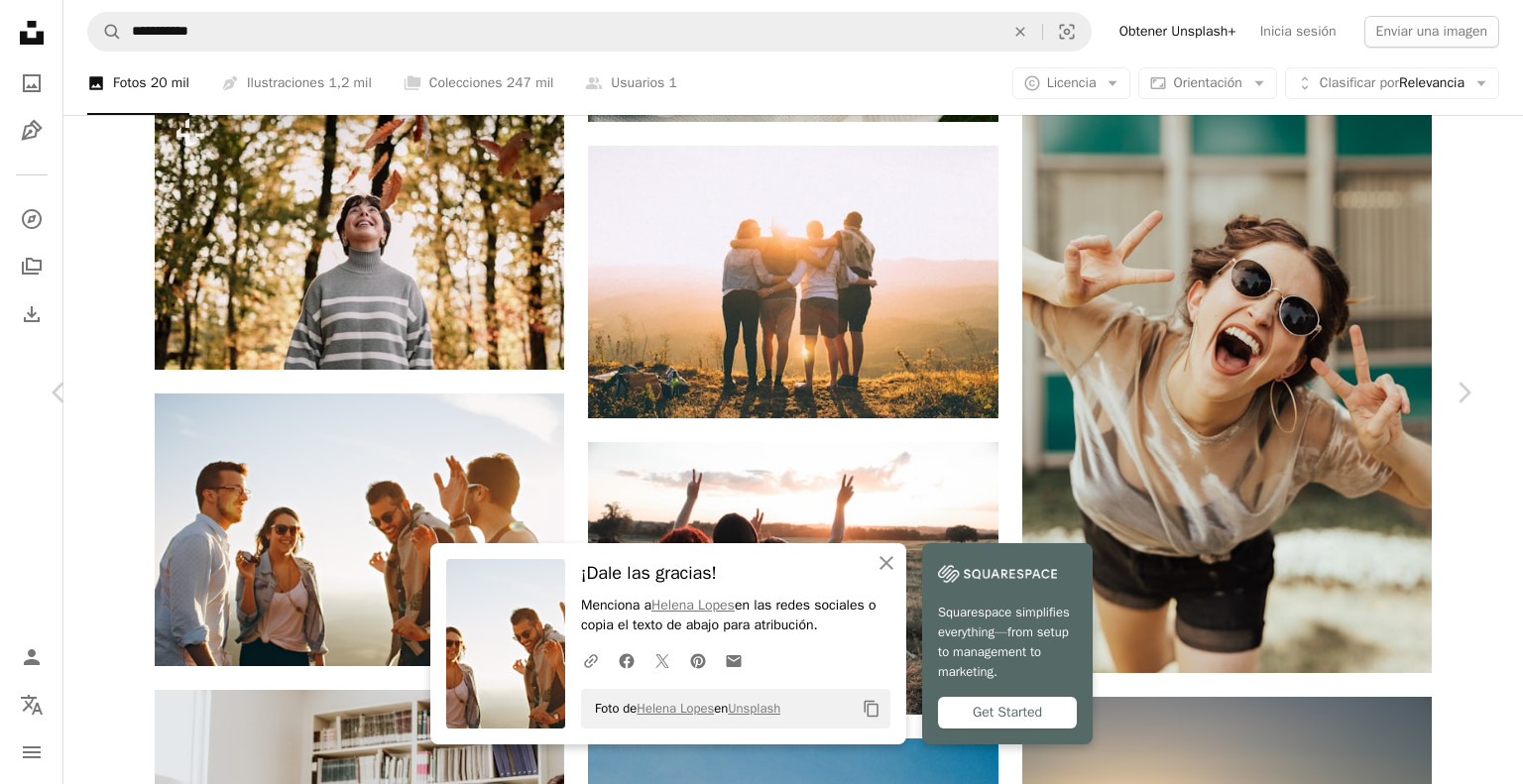 click on "An X shape Chevron left Chevron right An X shape Cerrar ¡Dale las gracias! Menciona a Helena Lopes en las redes sociales o copia el texto de abajo para atribución. A URL sharing icon (chains) Facebook icon X (formerly Twitter) icon Pinterest icon An envelope Foto de Helena Lopes en Unsplash Copy content Squarespace simplifies everything—from setup to management to marketing. Get Started Helena Lopes Disponible para contratación A checkmark inside of a circle A heart A plus sign Editar imagen Plus sign for Unsplash+ Descargar gratis Chevron down Zoom in Visualizaciones 63.661.258 Descargas 461.753 Presentado en Fotos , Amigos A forward-right arrow Compartir Info icon Información More Actions A map marker Belo Horizonte, Brazil Calendar outlined Publicado el 29 de noviembre de 2017 Camera Canon, EOS 6D Safety Uso gratuito bajo la Licencia Unsplash mujer hombre puesta del sol verano hembra feliz amigos sonreír masculino grupo bailar picnic amistad Gafas de sol danza diversión sonriente" at bounding box center (762, 12356) 